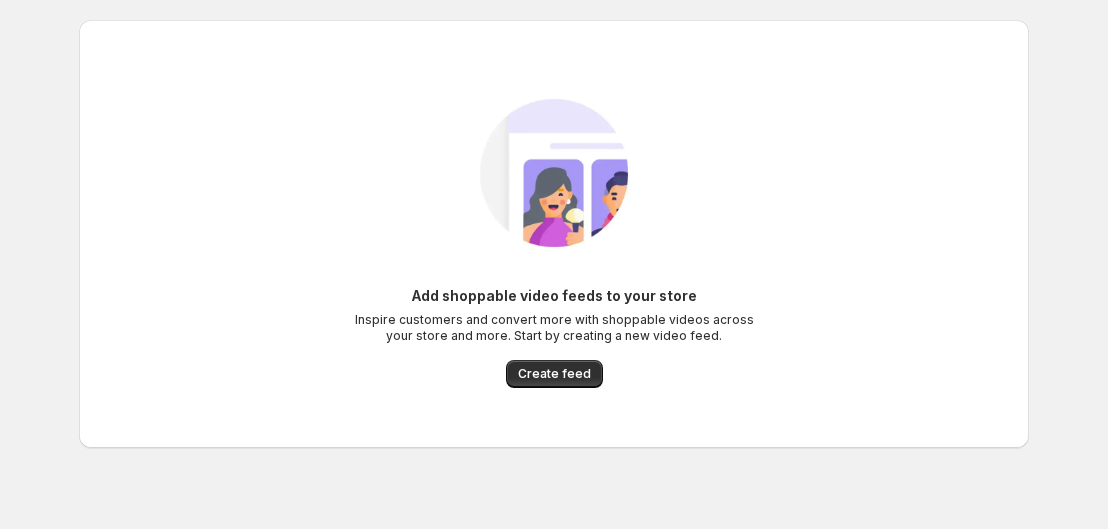 scroll, scrollTop: 0, scrollLeft: 0, axis: both 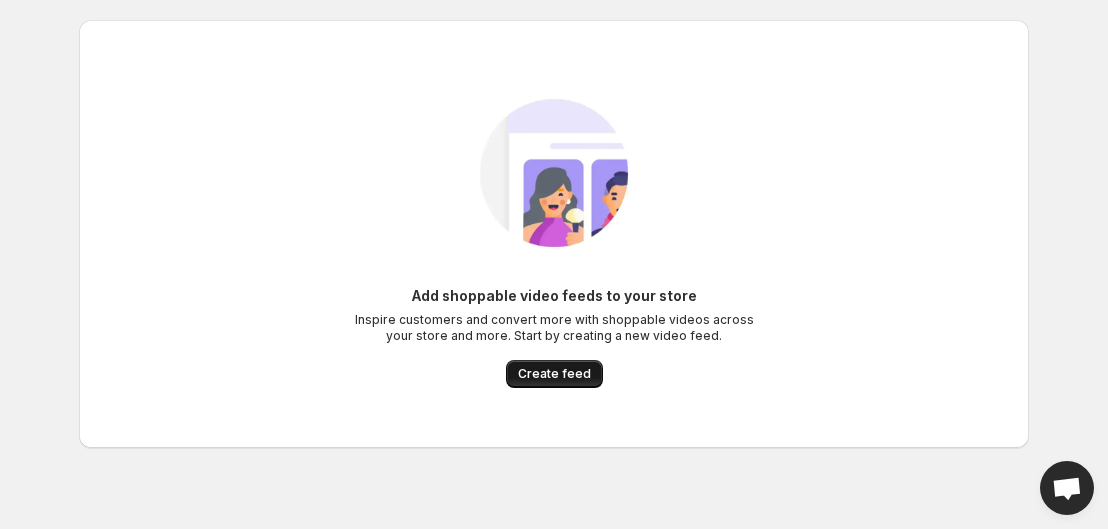 click on "Create feed" at bounding box center [554, 374] 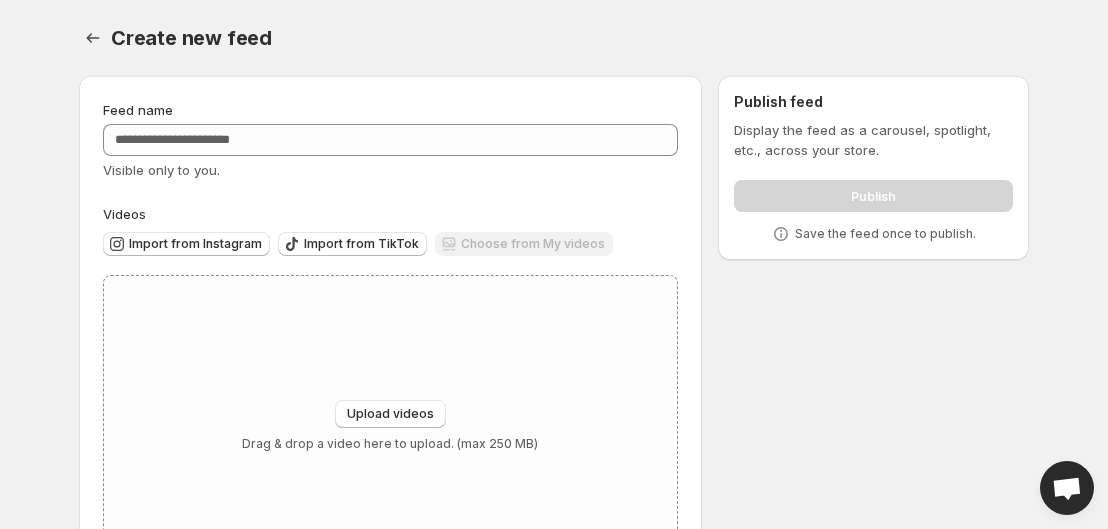 scroll, scrollTop: 96, scrollLeft: 0, axis: vertical 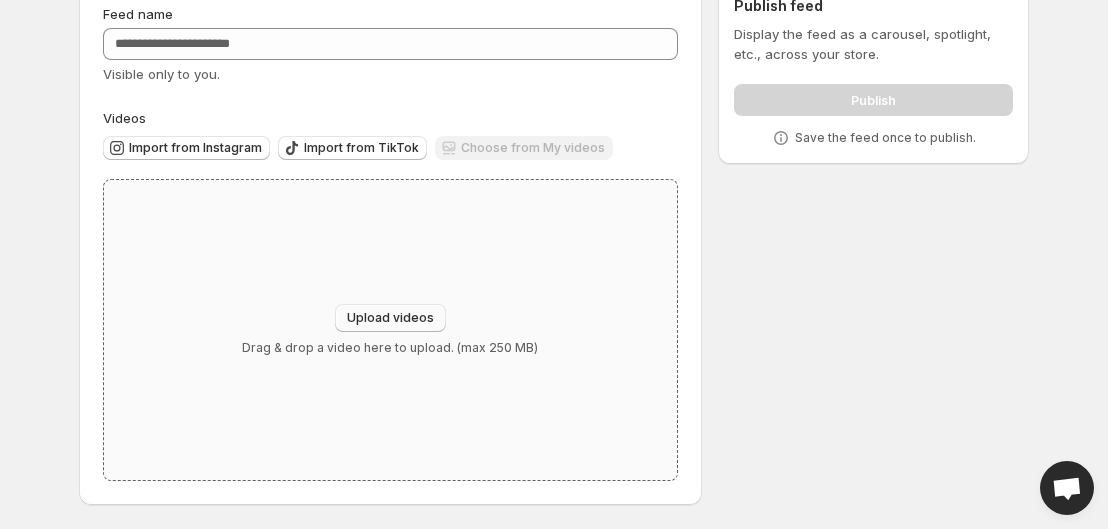 click on "Upload videos" at bounding box center [390, 318] 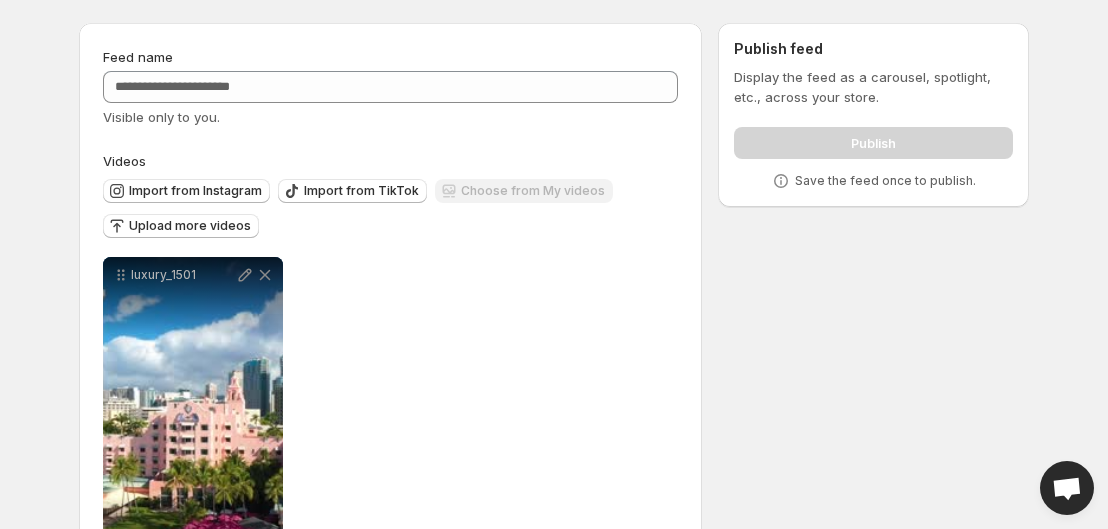 scroll, scrollTop: 51, scrollLeft: 0, axis: vertical 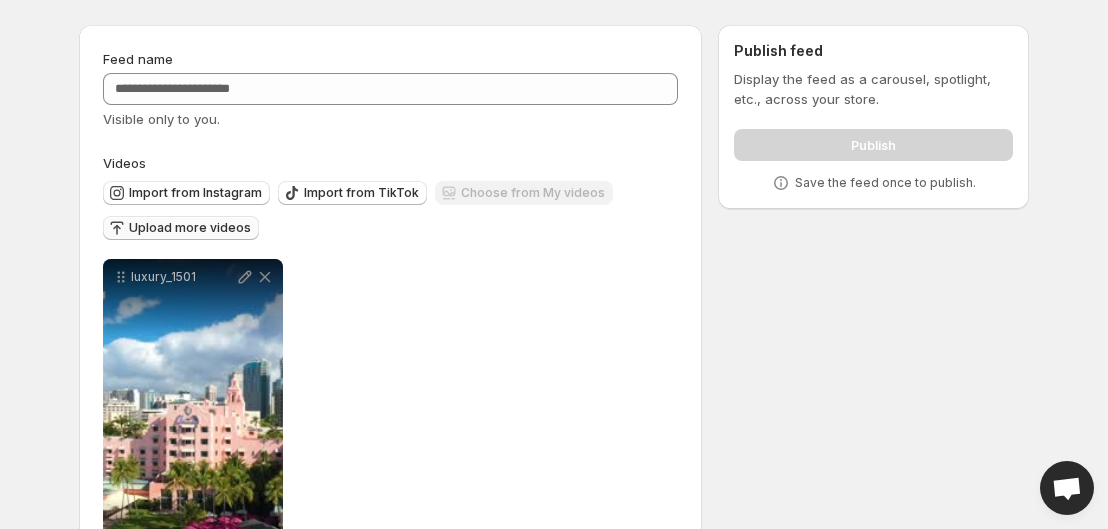 click on "Upload more videos" at bounding box center [190, 228] 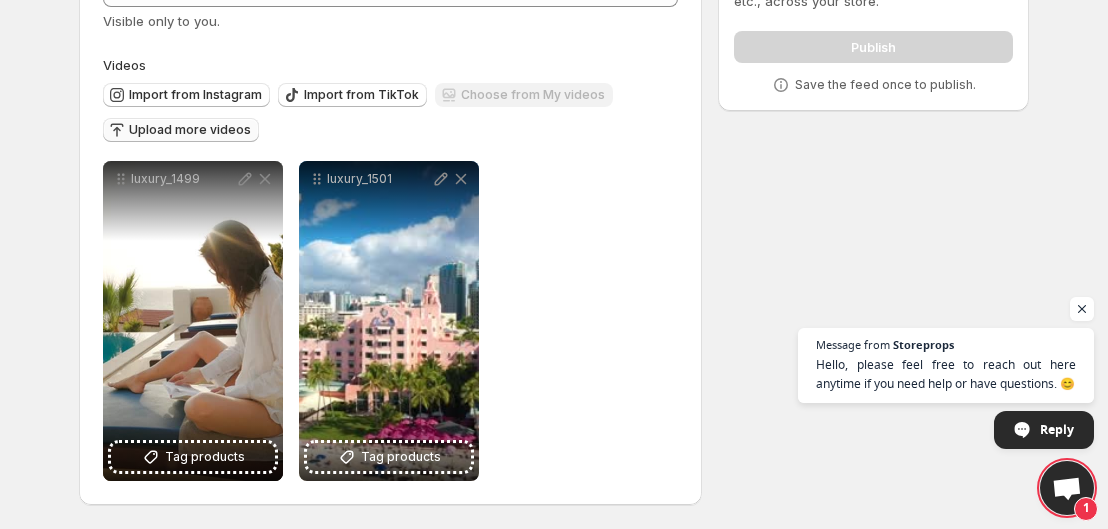 scroll, scrollTop: 0, scrollLeft: 0, axis: both 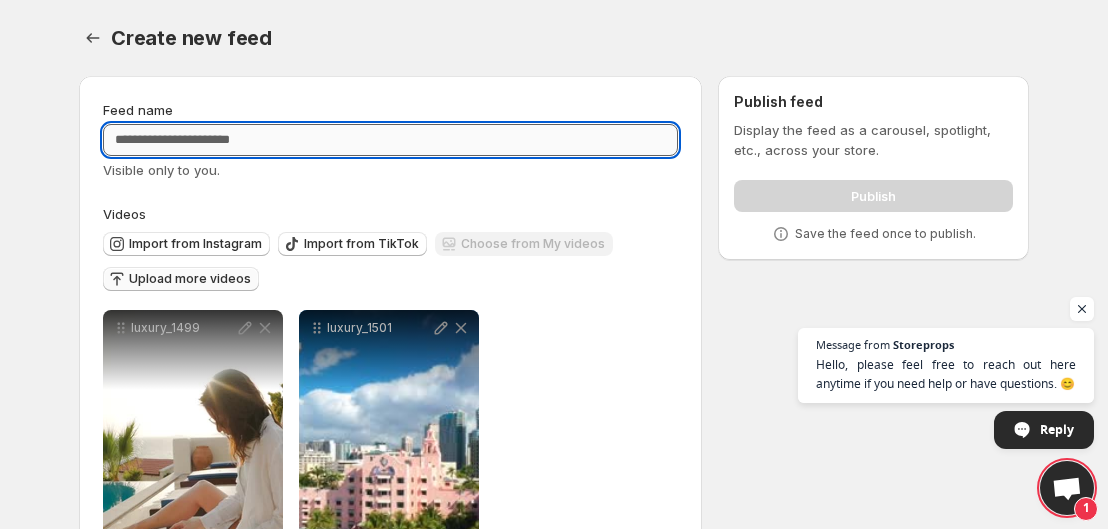 click on "Feed name" at bounding box center [390, 140] 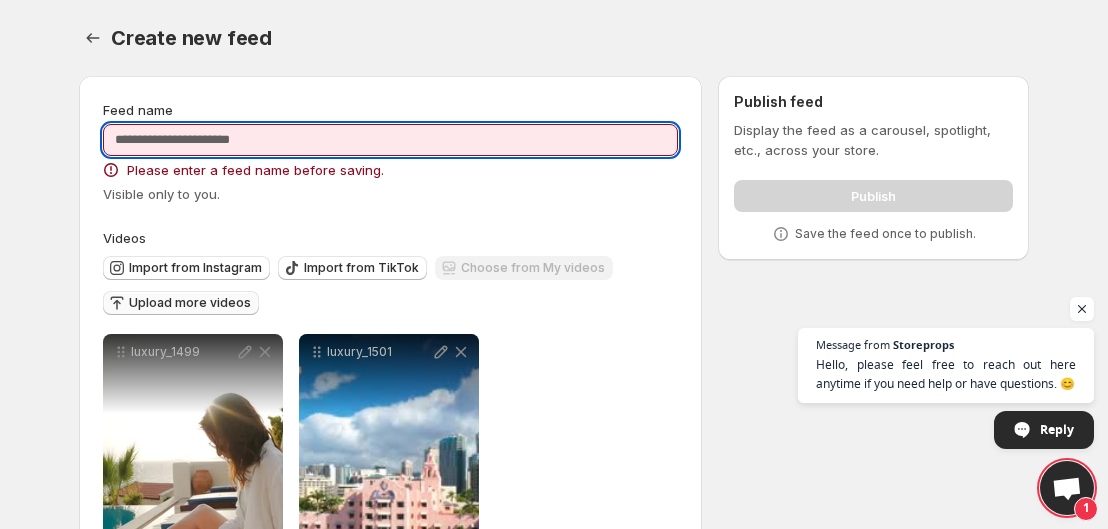 click on "Feed name" at bounding box center (390, 140) 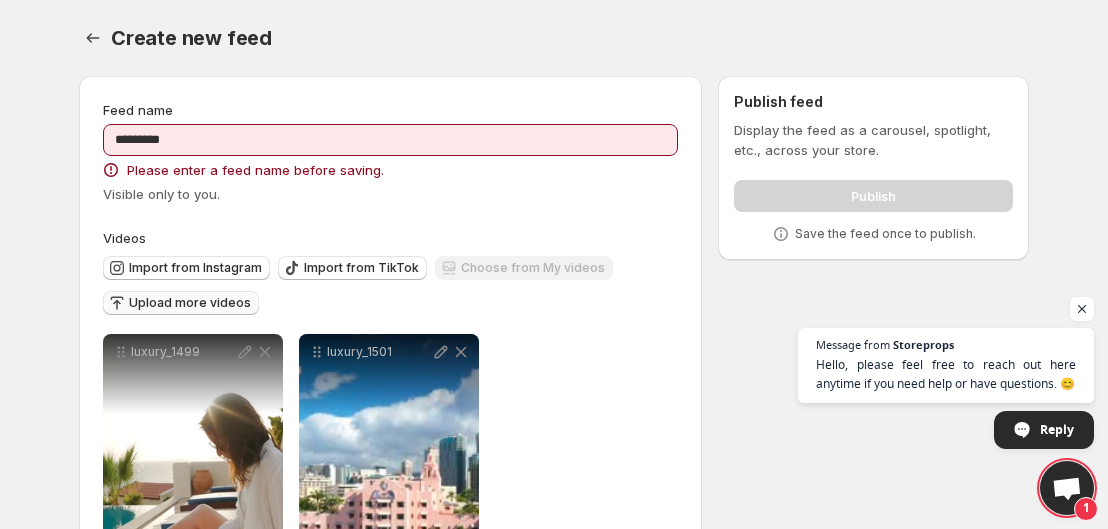 click on "Feed name" at bounding box center [390, 110] 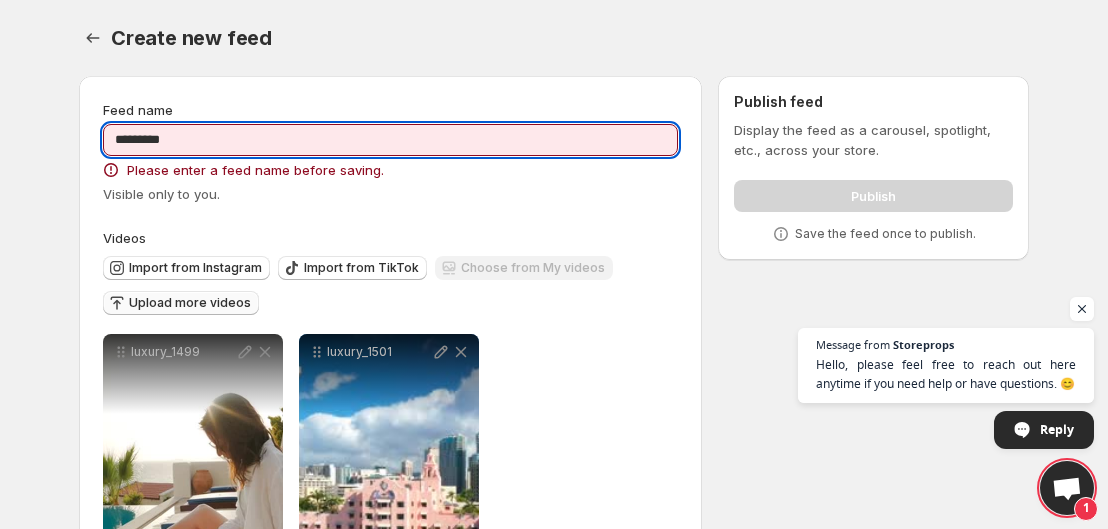 click on "*********" at bounding box center [390, 140] 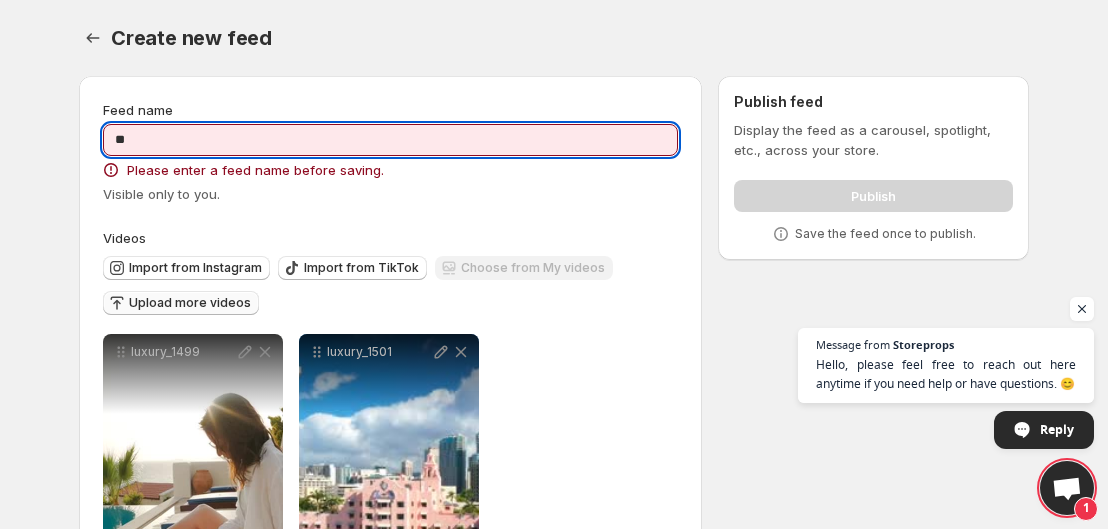 type on "*" 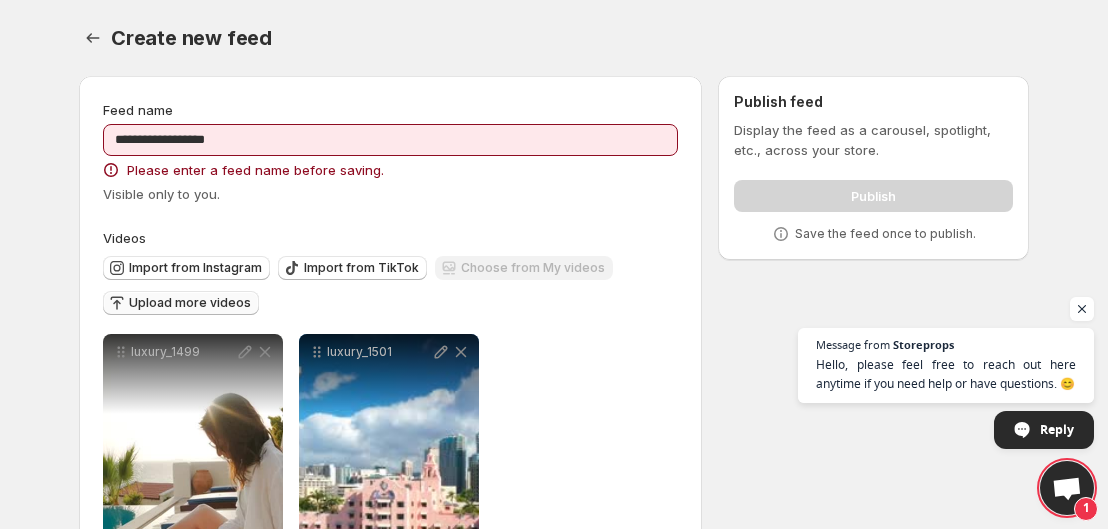 drag, startPoint x: 397, startPoint y: 113, endPoint x: 426, endPoint y: 108, distance: 29.427877 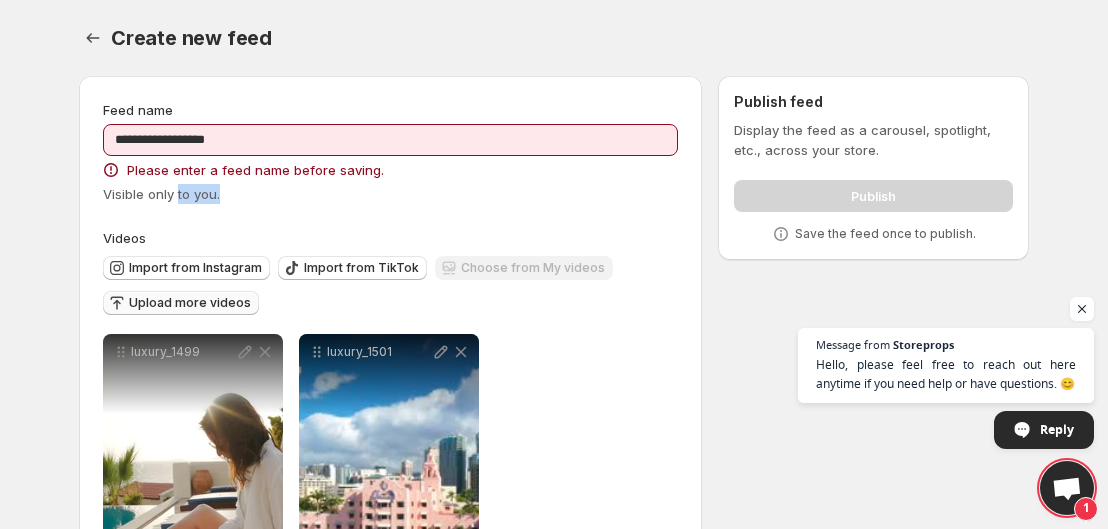 drag, startPoint x: 362, startPoint y: 203, endPoint x: 176, endPoint y: 194, distance: 186.21762 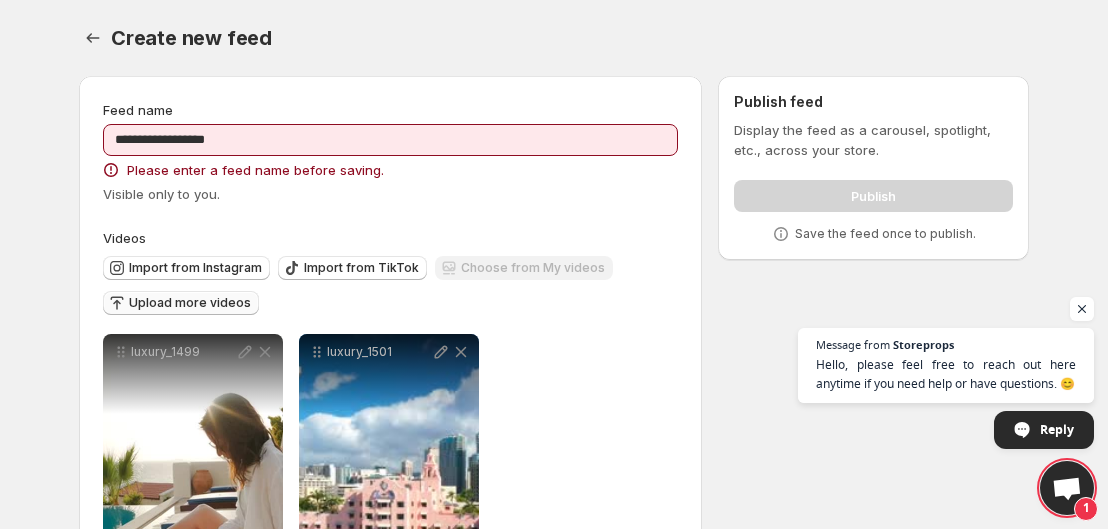 click on "Visible only to you." at bounding box center [161, 194] 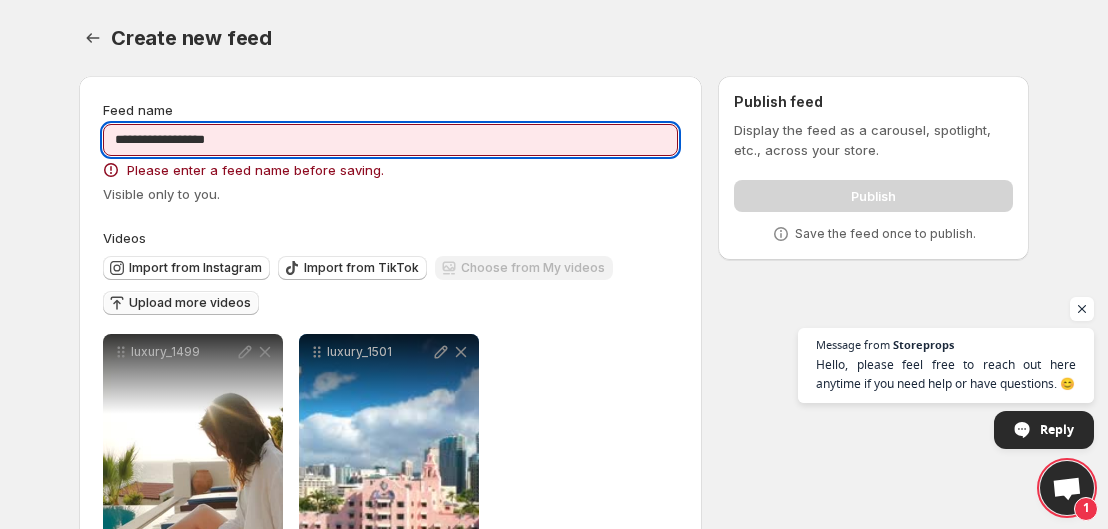 drag, startPoint x: 489, startPoint y: 124, endPoint x: 505, endPoint y: 144, distance: 25.612497 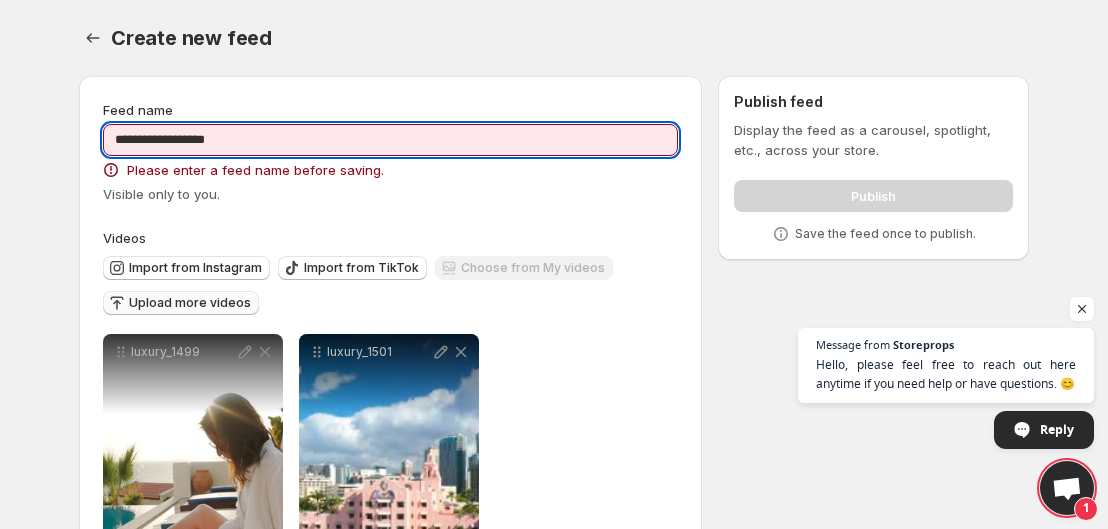 click on "**********" at bounding box center (390, 140) 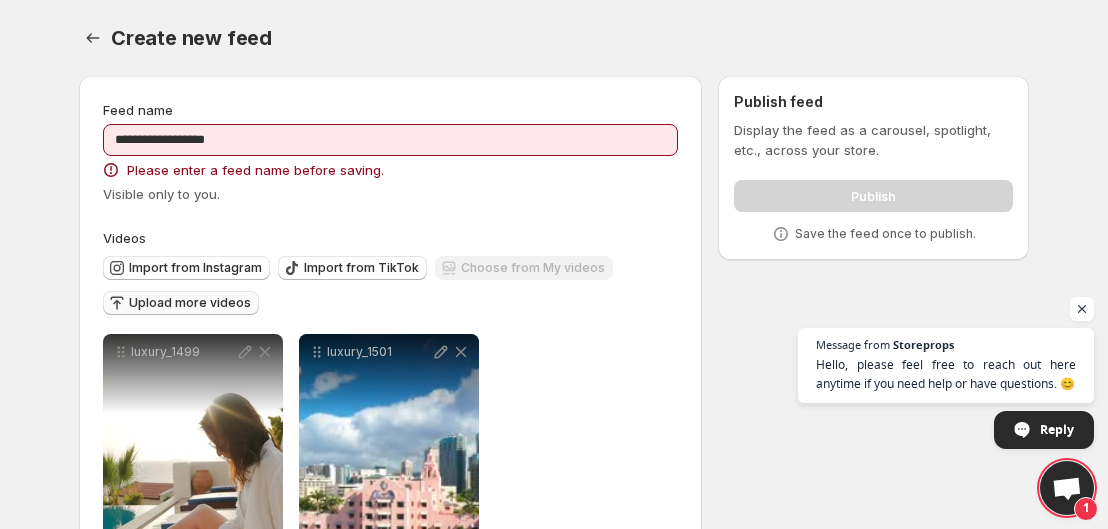 click on "**********" at bounding box center (390, 377) 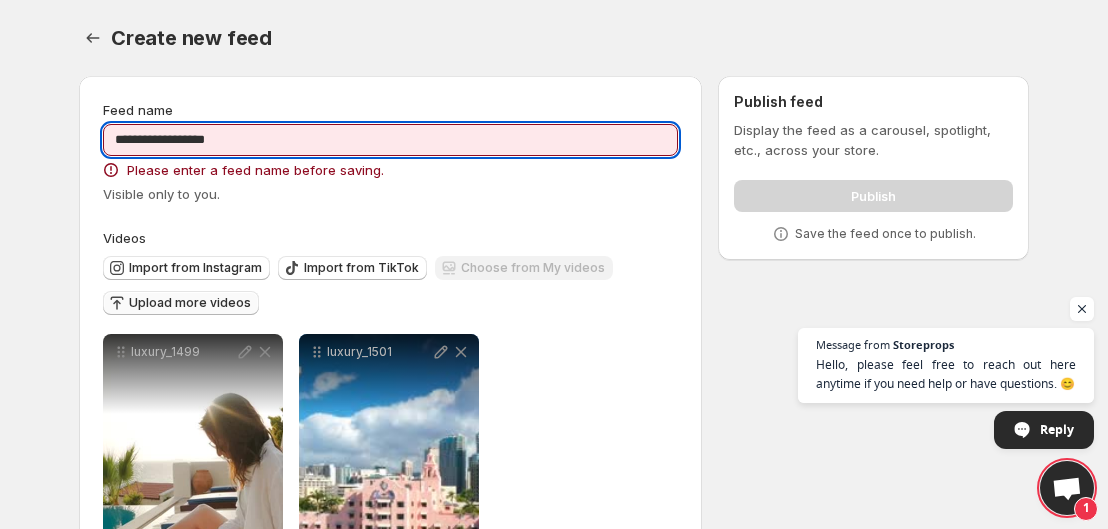 click on "**********" at bounding box center (390, 140) 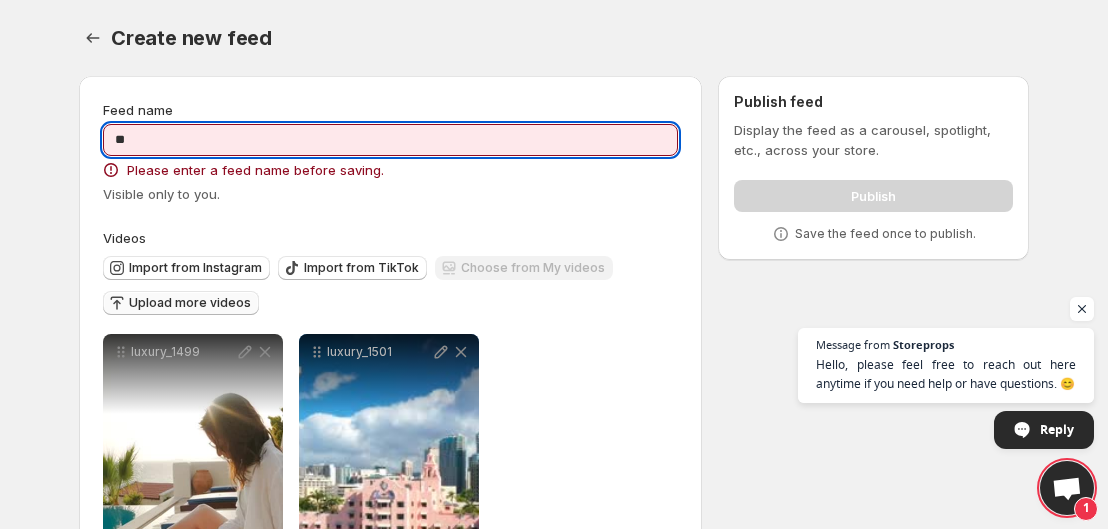 type on "*" 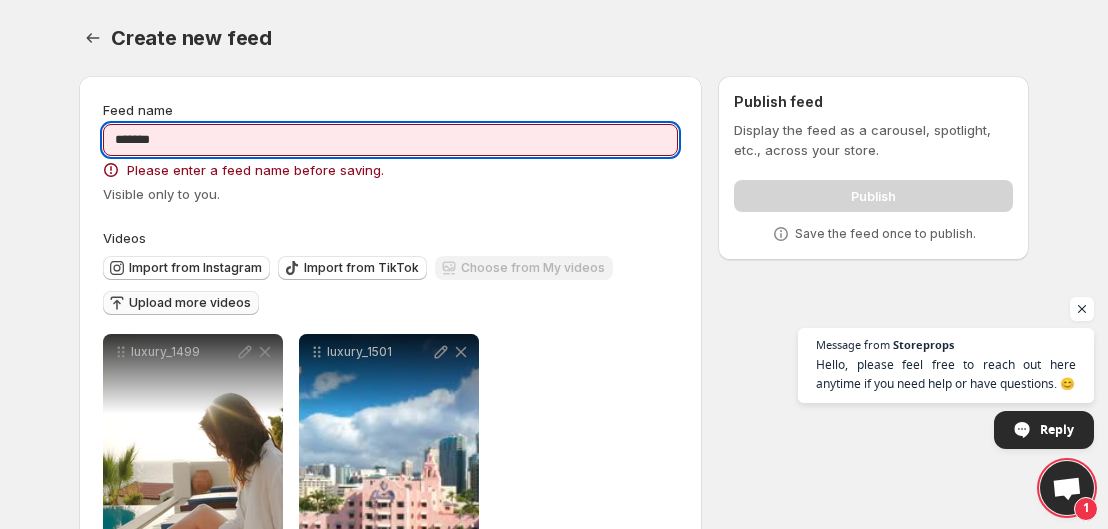 click on "**********" at bounding box center [390, 377] 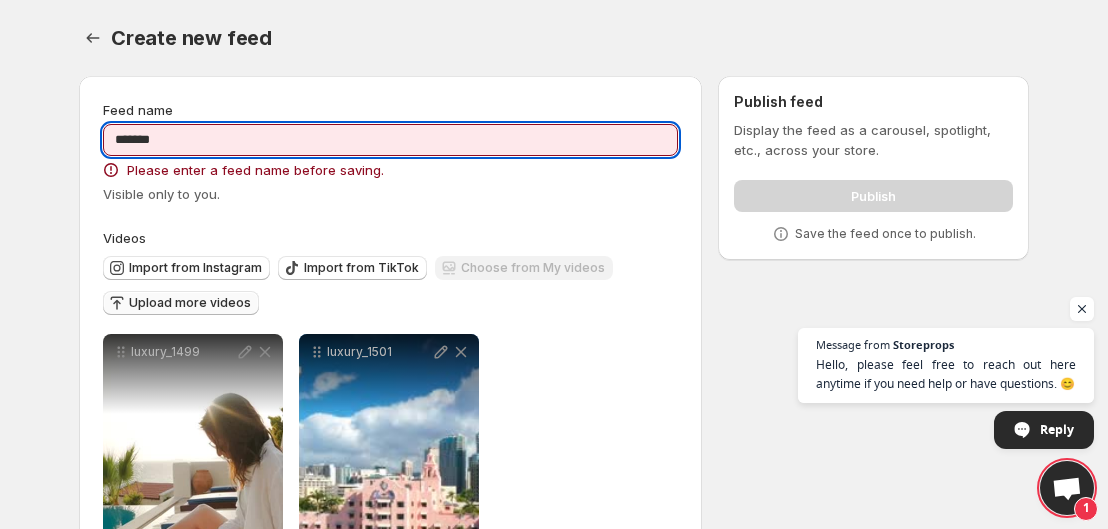 click on "*******" at bounding box center (390, 140) 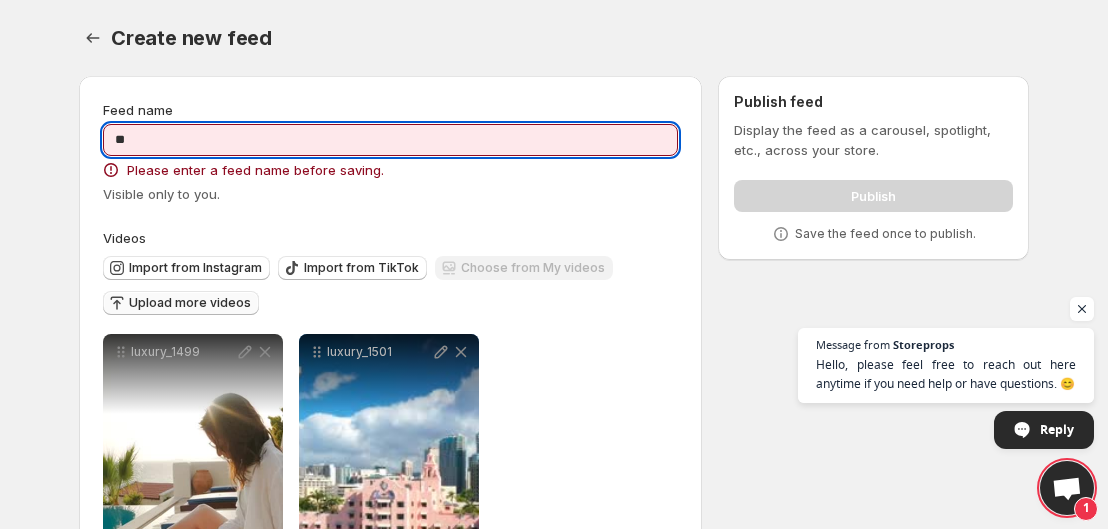 type on "*" 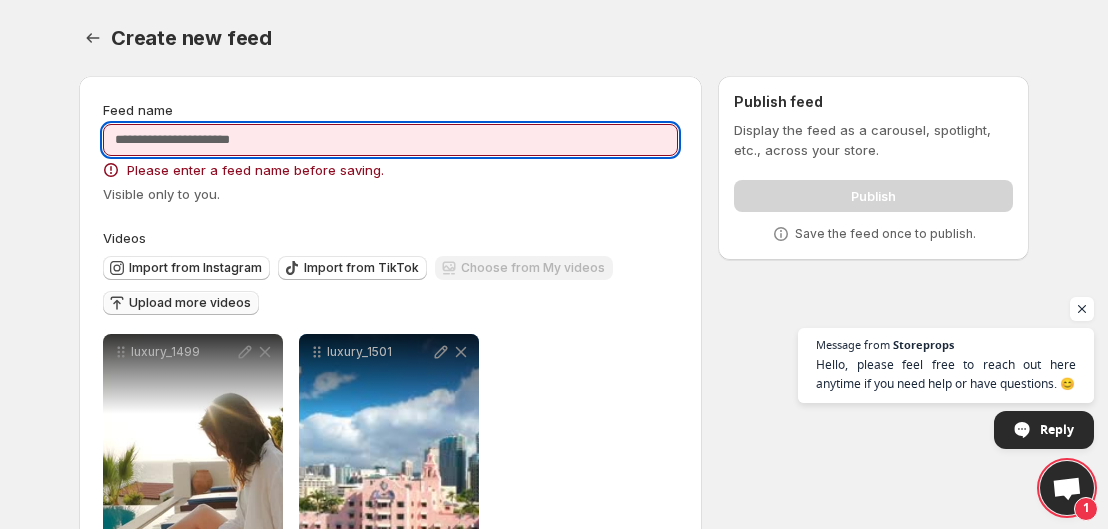 click on "Feed name" at bounding box center (390, 140) 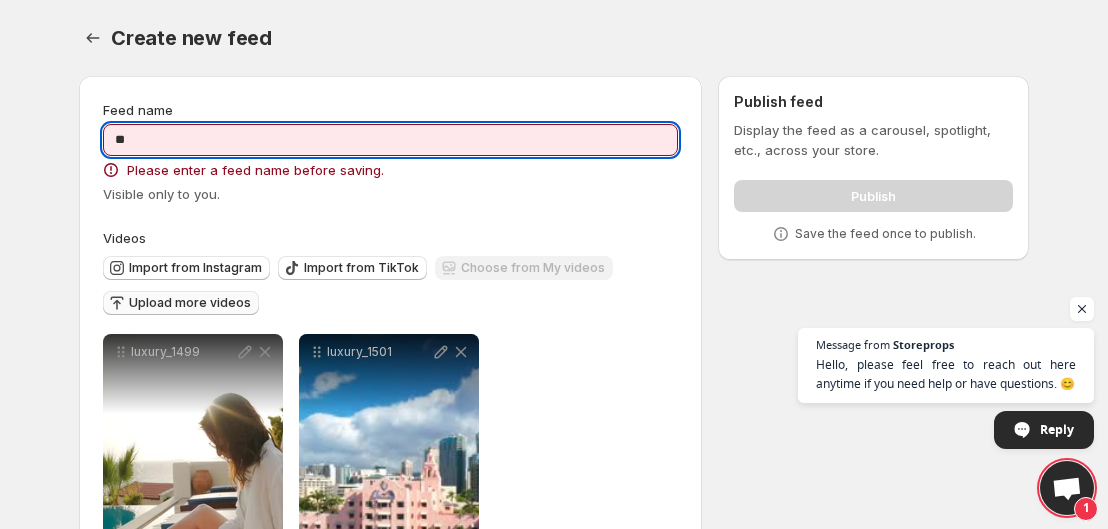 type on "*" 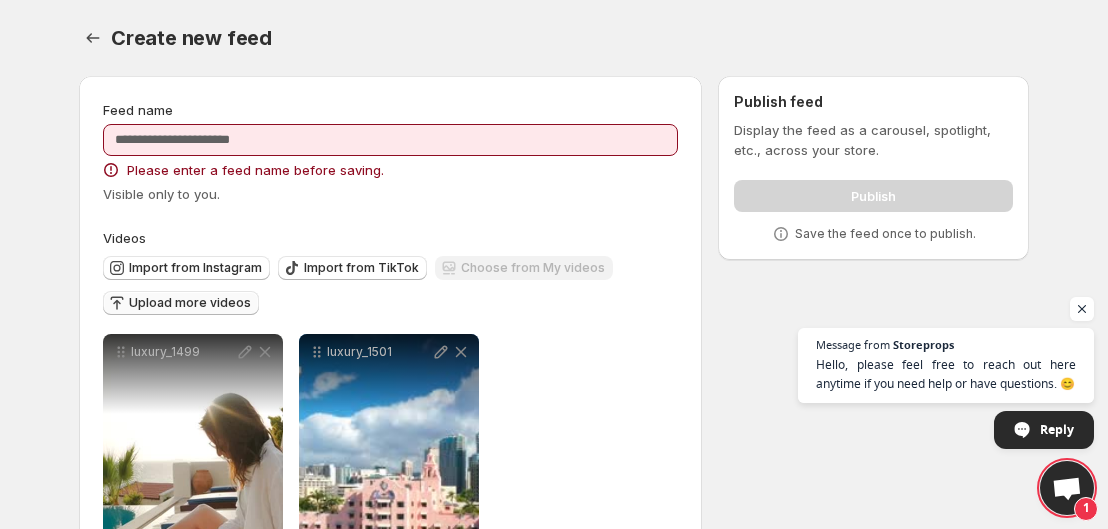 click on "Message from Storeprops Hello, please feel free to reach out here anytime if you need help or have questions. 😊 Reply" at bounding box center [946, 388] 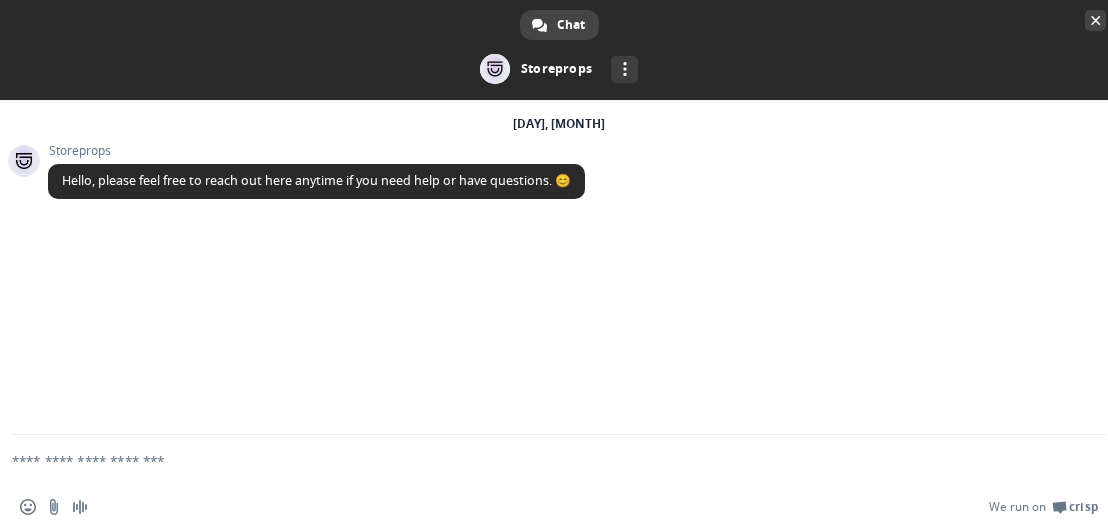 click at bounding box center [1095, 20] 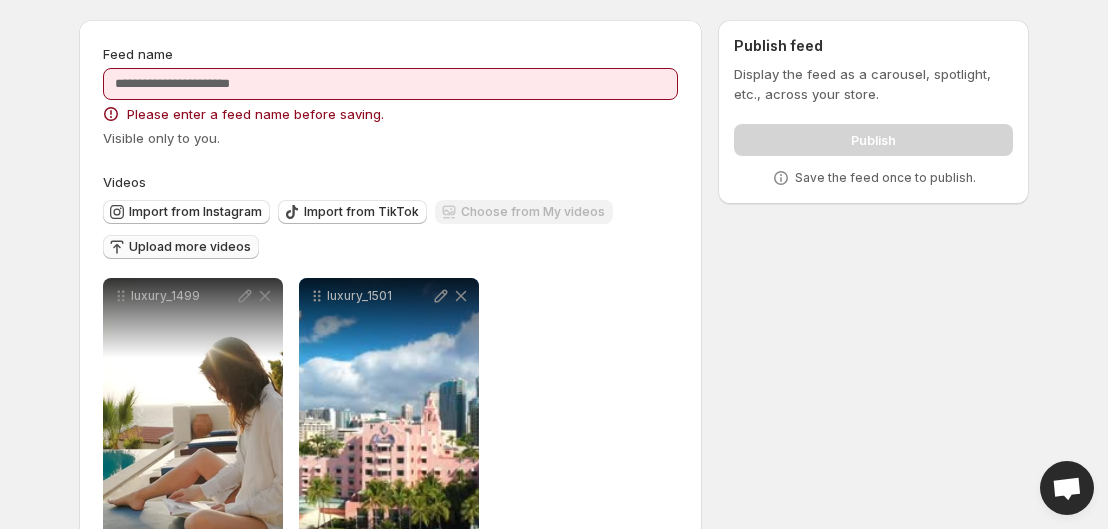 scroll, scrollTop: 0, scrollLeft: 0, axis: both 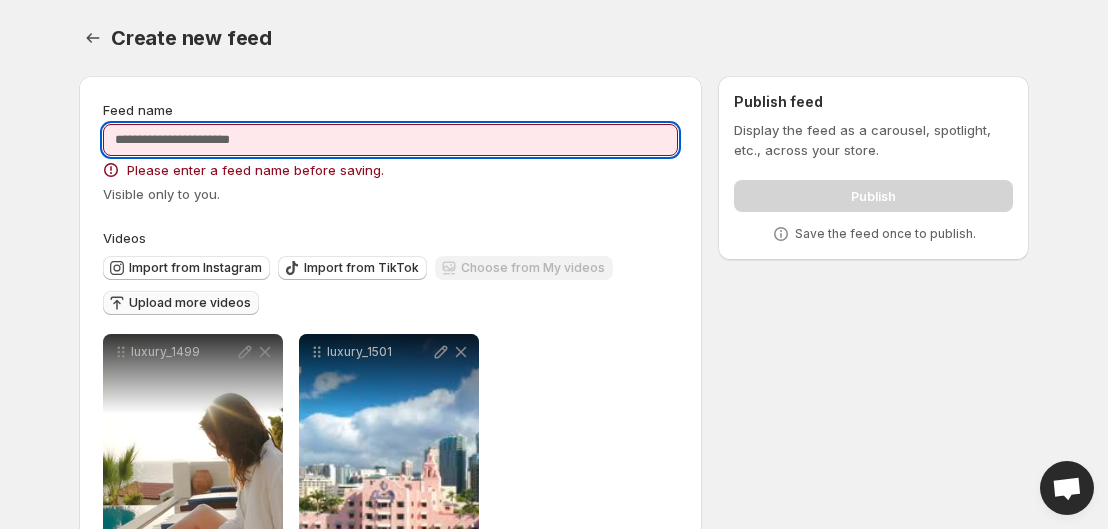 click on "Feed name" at bounding box center (390, 140) 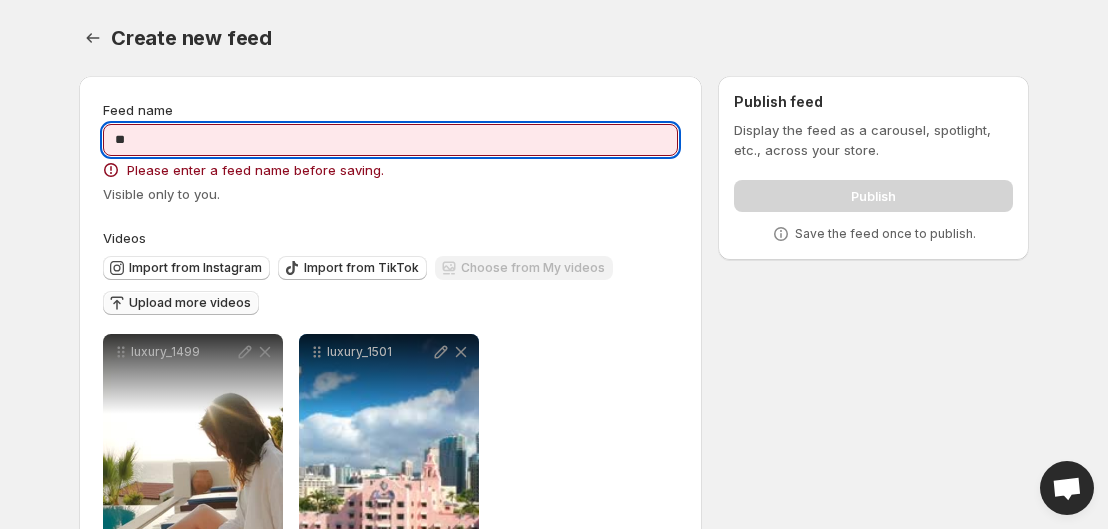 type on "*" 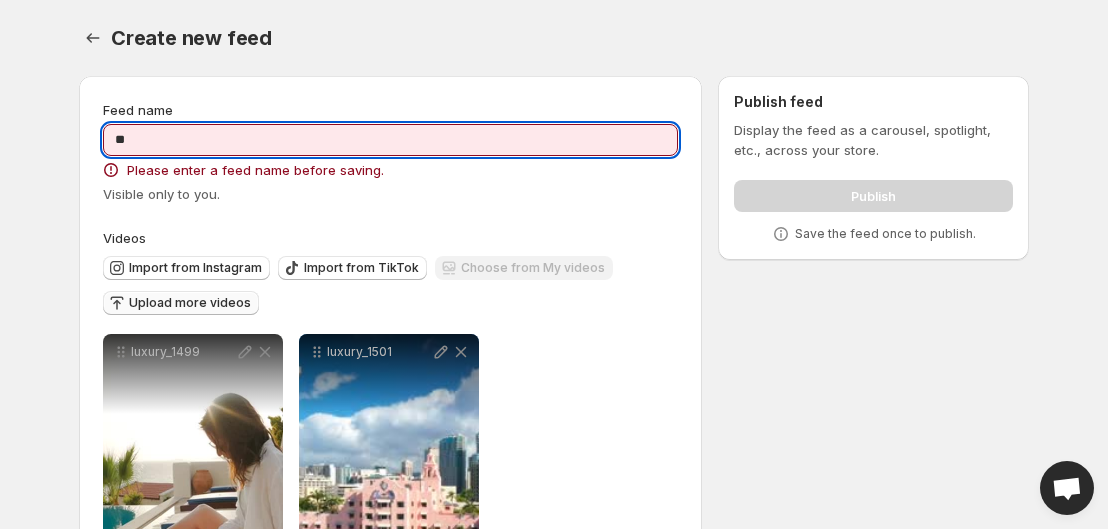 type on "*" 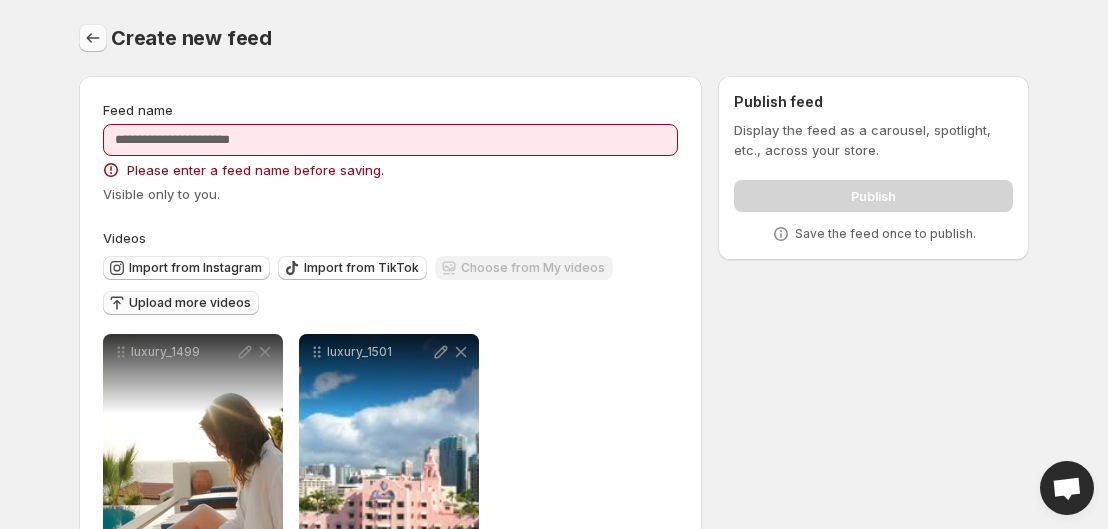 click 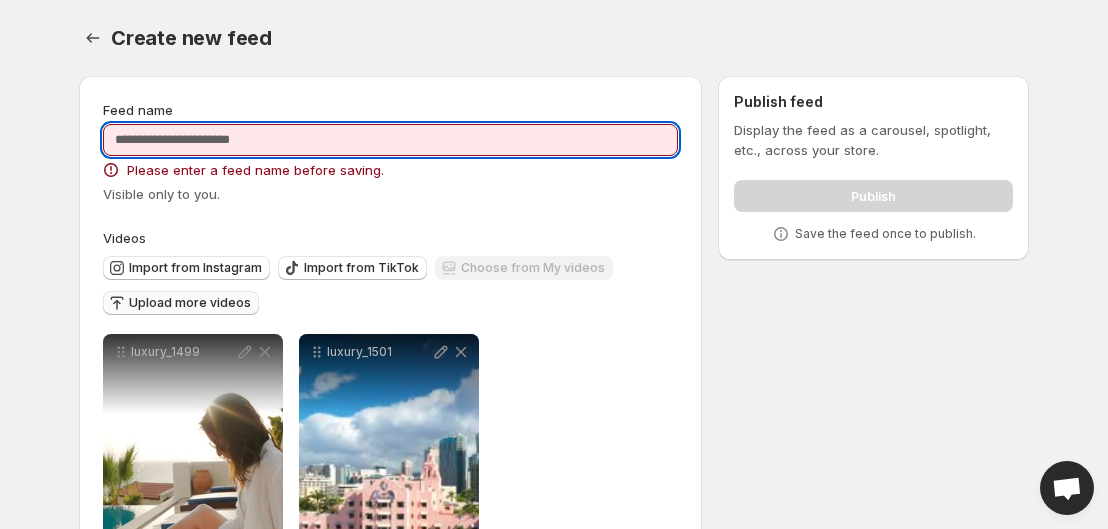 click on "Feed name" at bounding box center (390, 140) 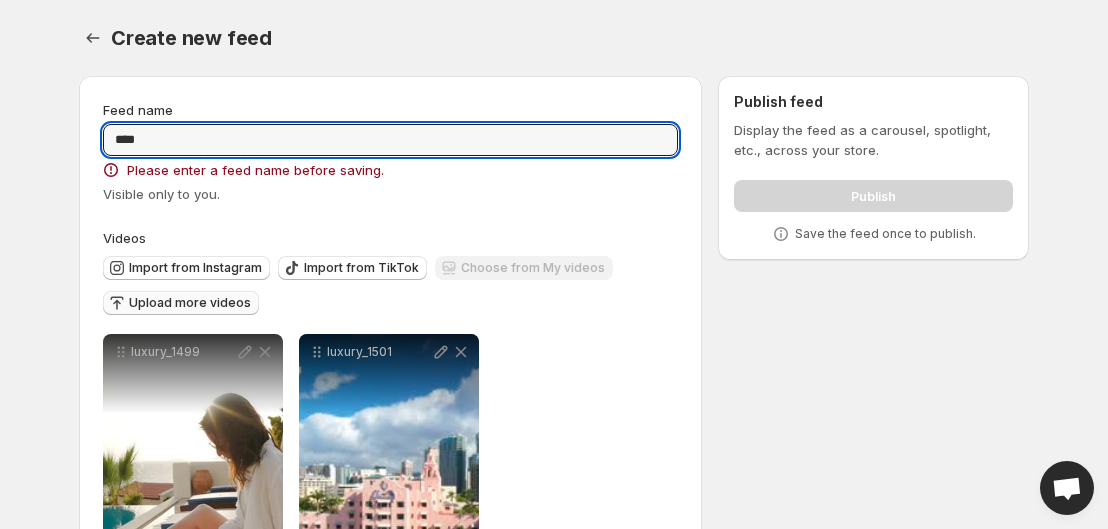 type on "****" 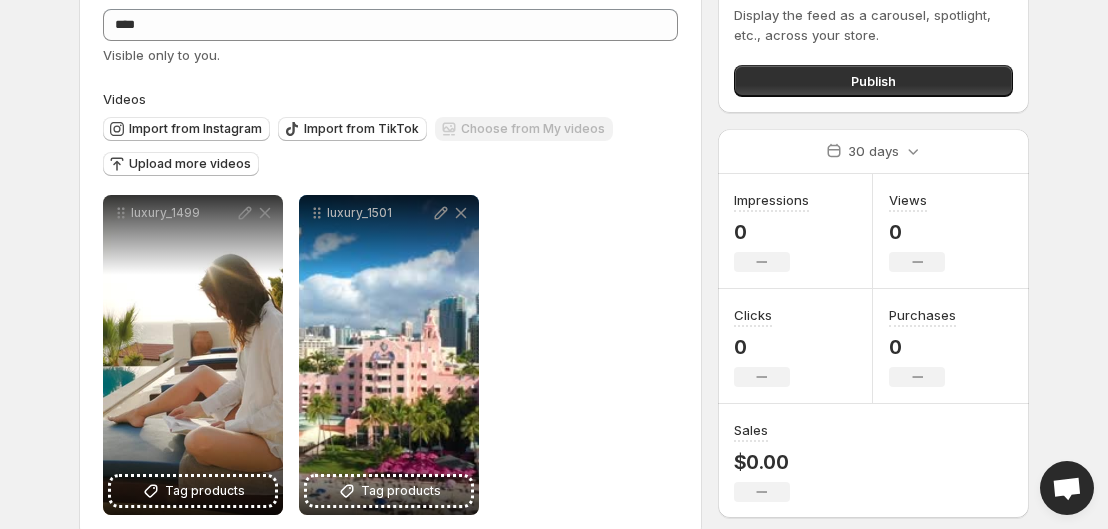 scroll, scrollTop: 149, scrollLeft: 0, axis: vertical 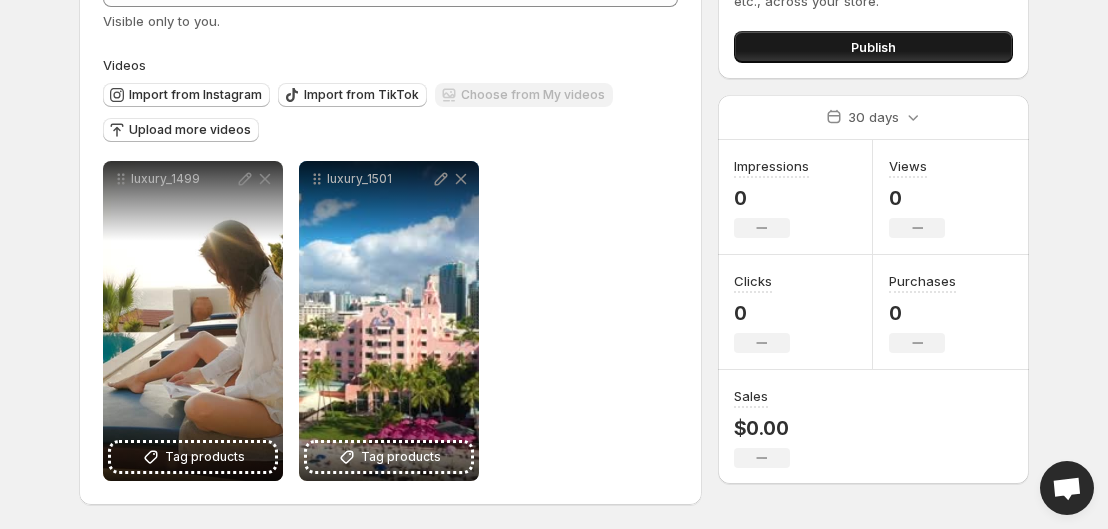 click on "Publish" at bounding box center [873, 47] 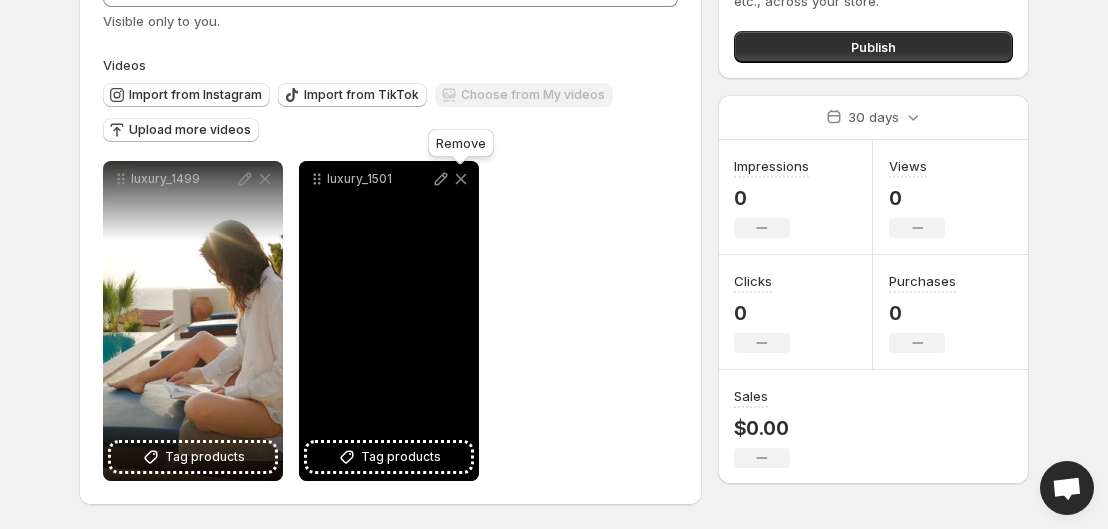 click 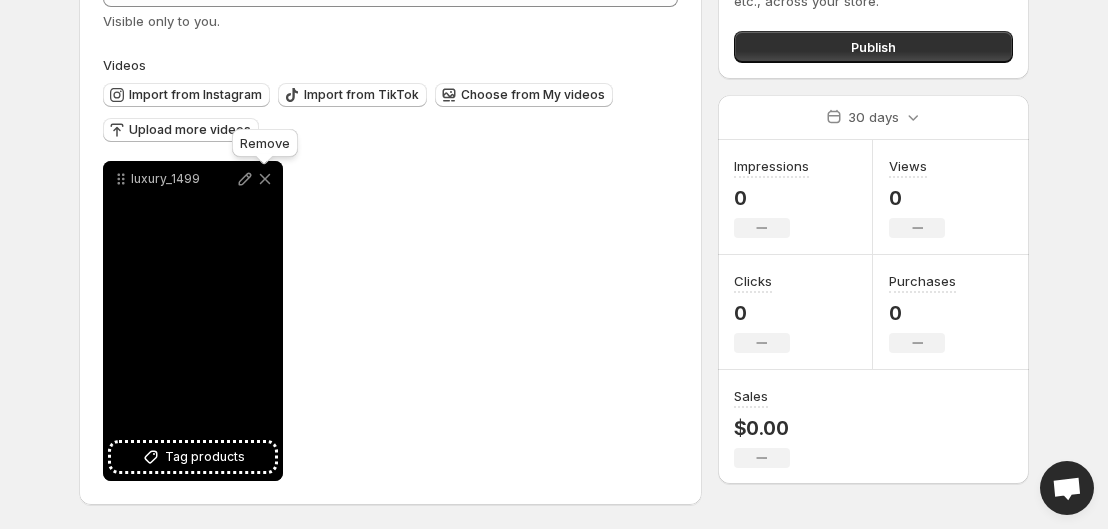 click 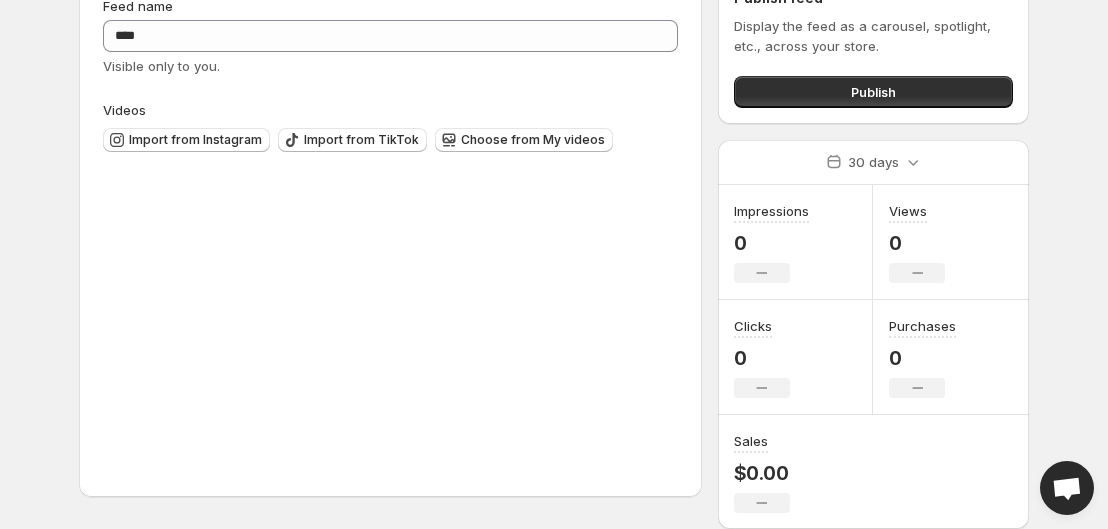 scroll, scrollTop: 104, scrollLeft: 0, axis: vertical 